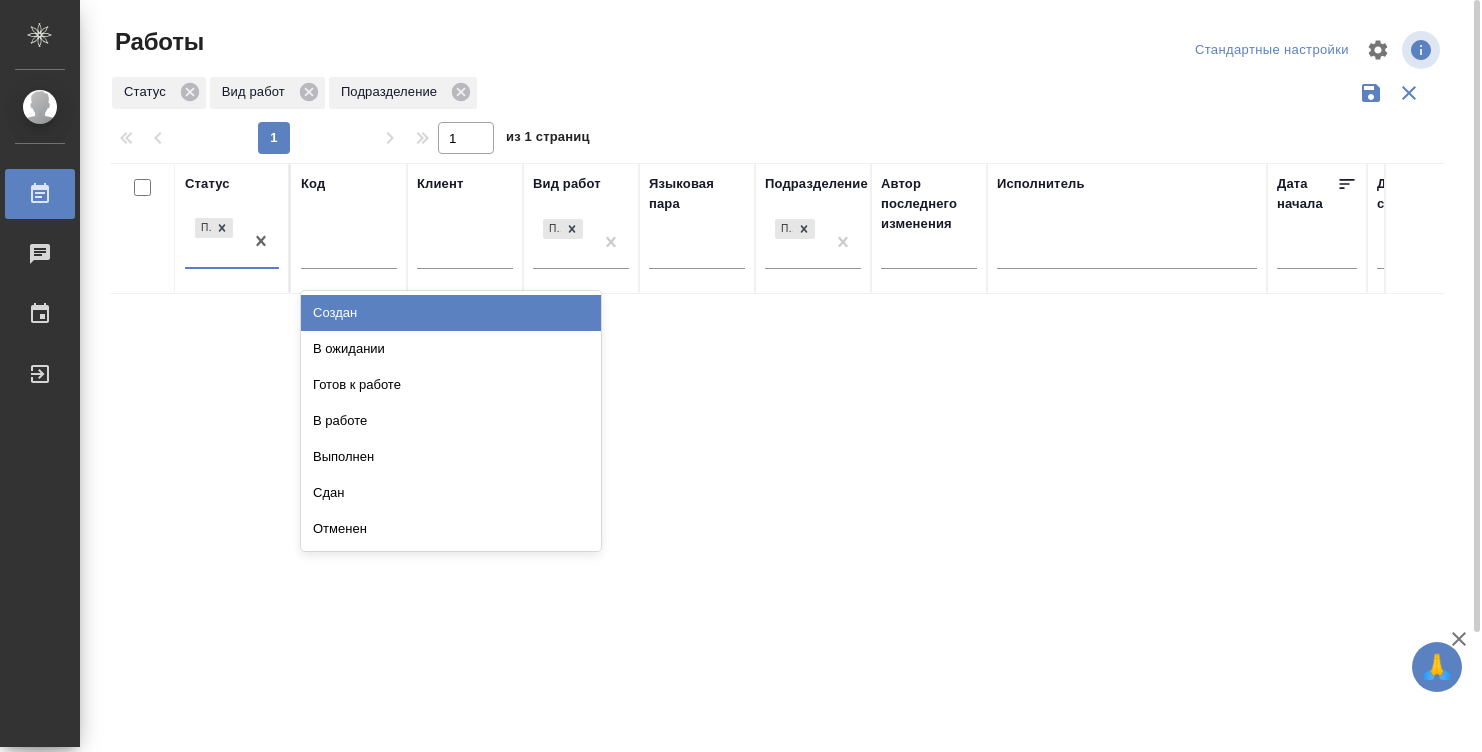 scroll, scrollTop: 0, scrollLeft: 0, axis: both 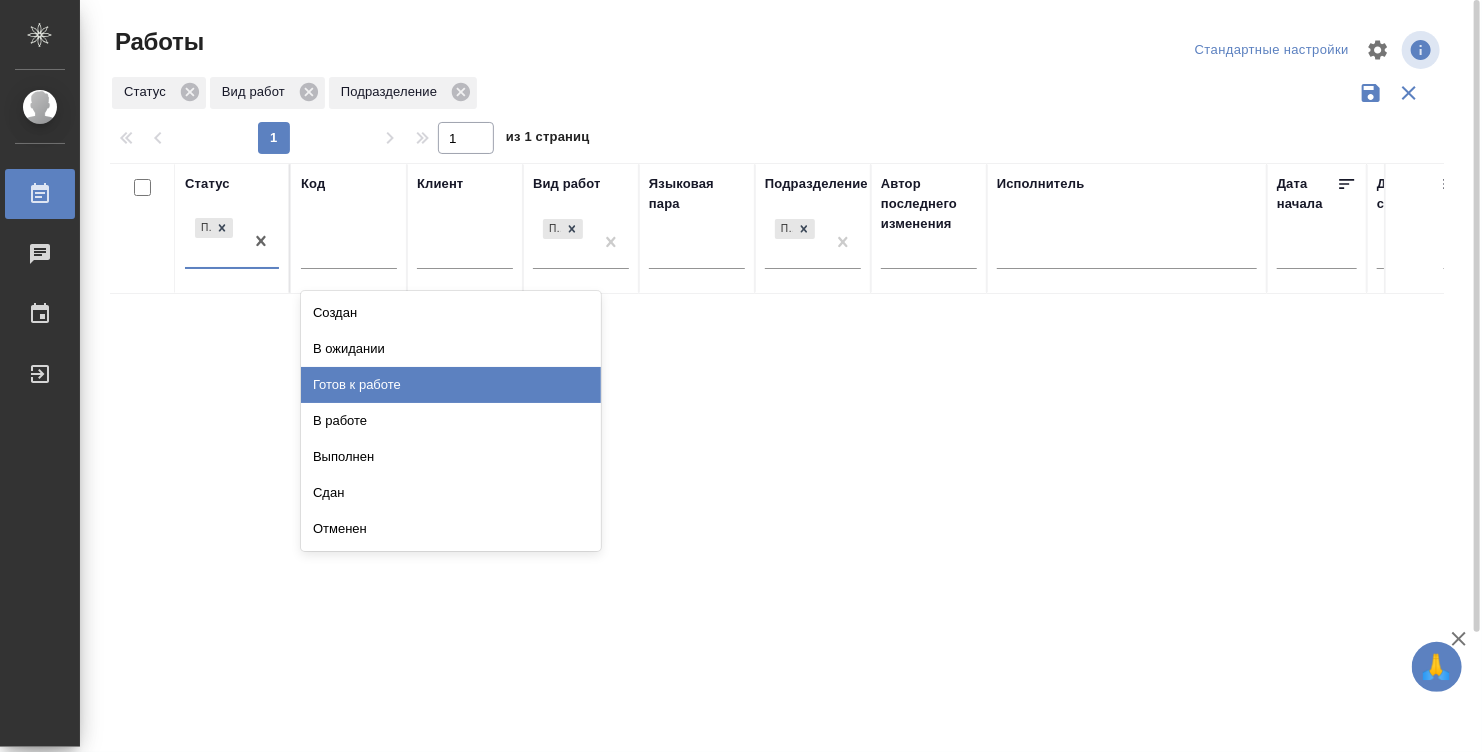 click on "Готов к работе" at bounding box center [451, 385] 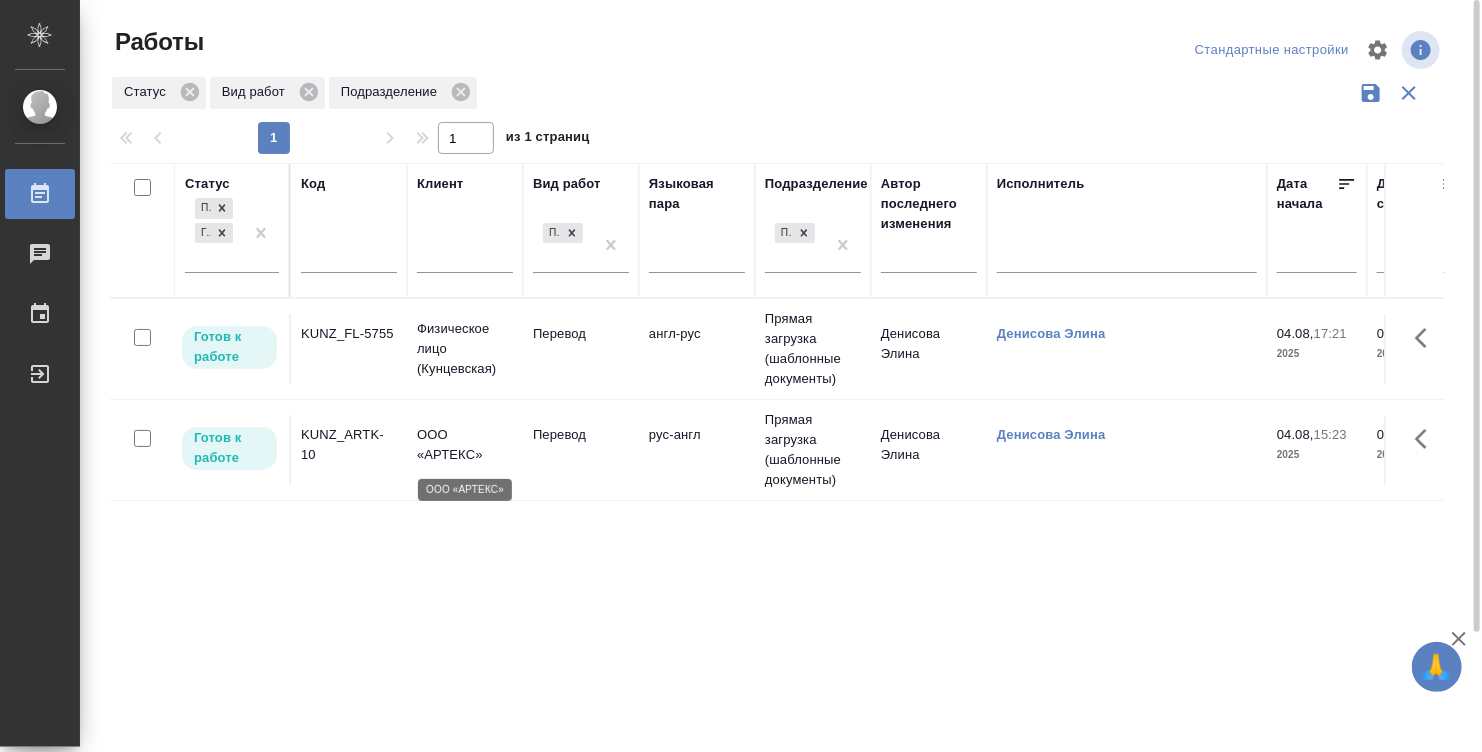 click on "ООО «АРТЕКС»" at bounding box center [465, 445] 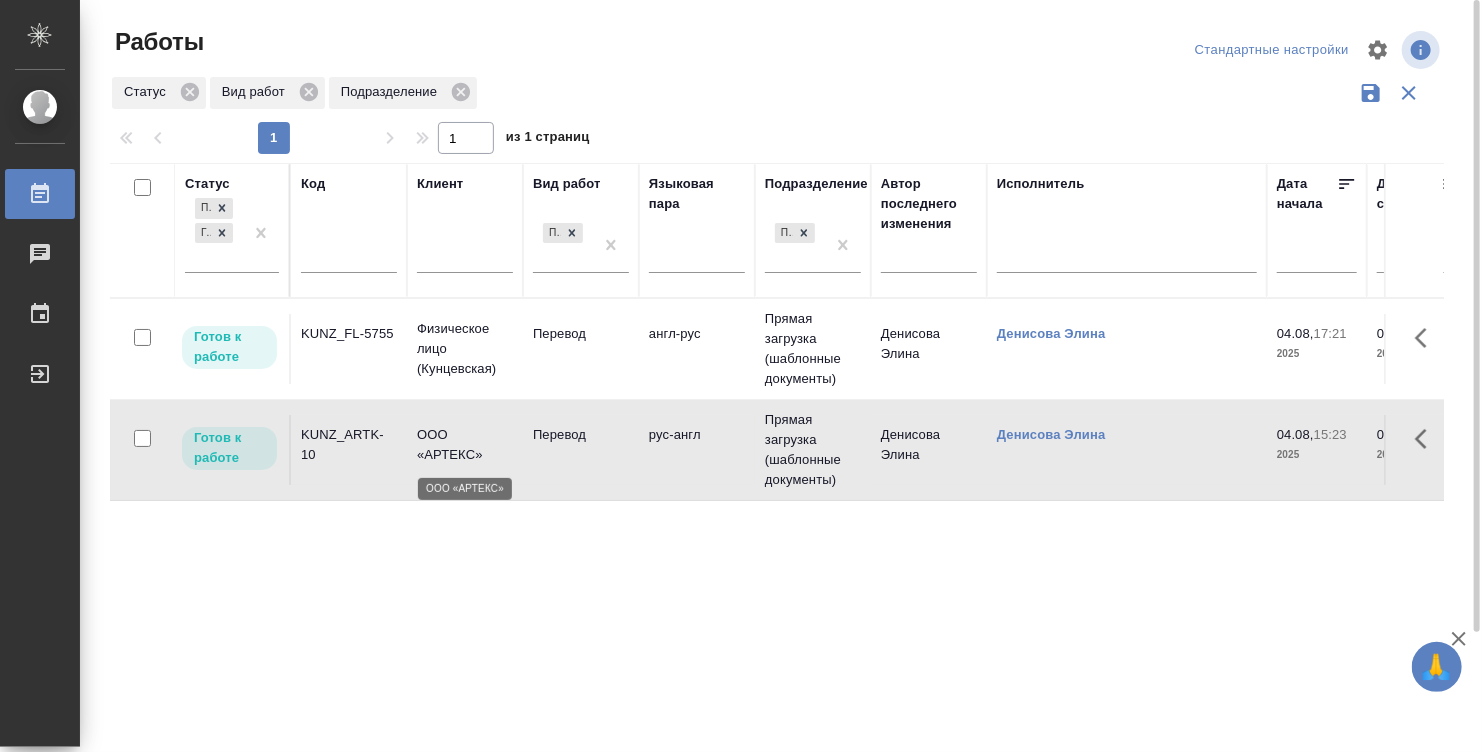 click on "ООО «АРТЕКС»" at bounding box center [465, 445] 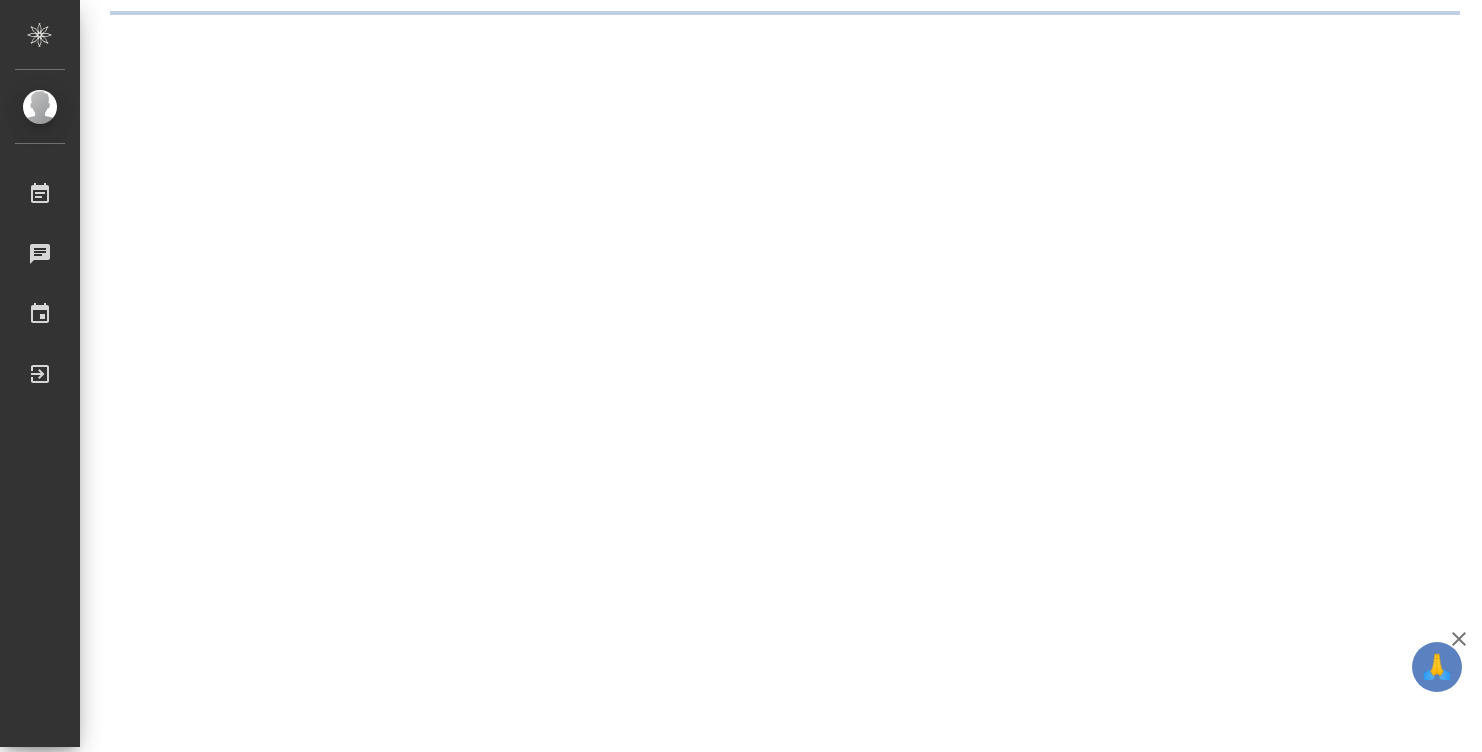scroll, scrollTop: 0, scrollLeft: 0, axis: both 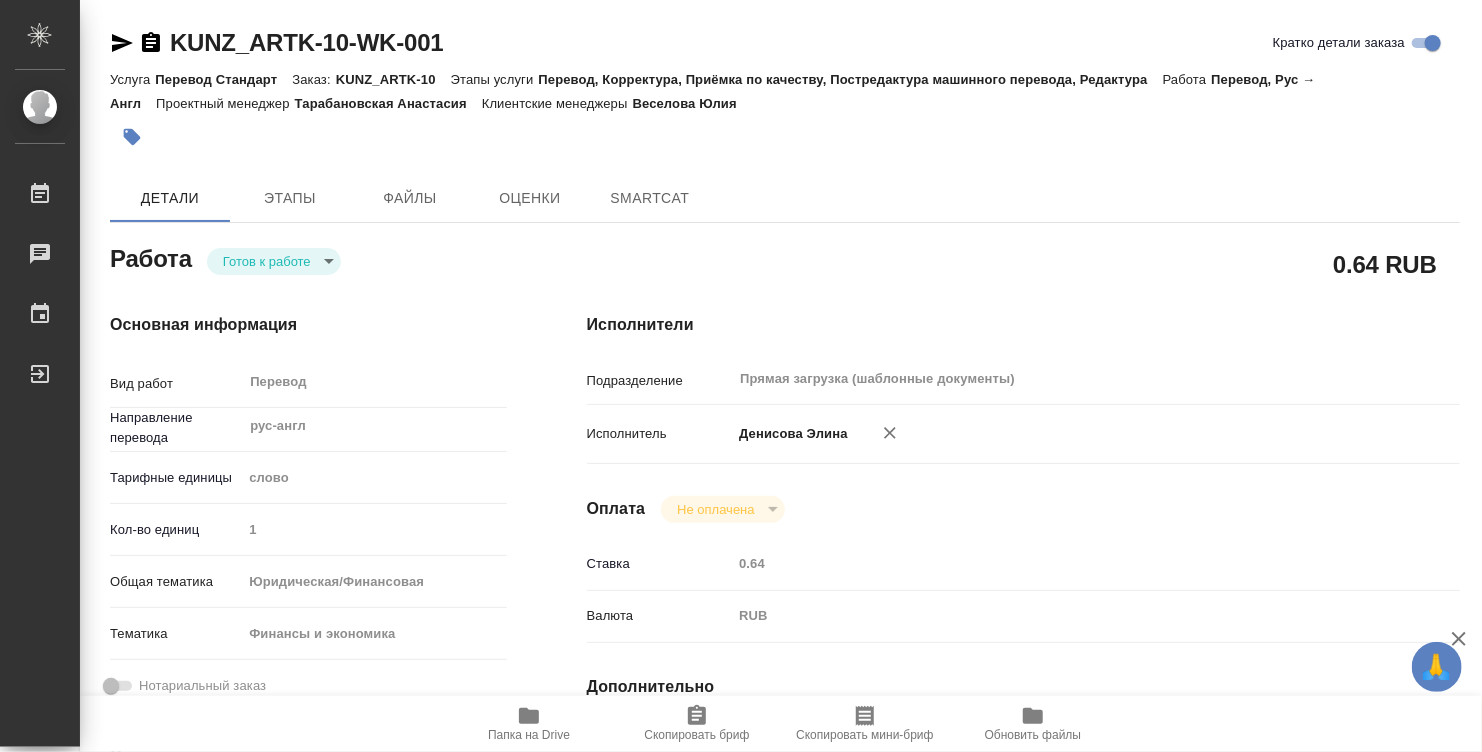 type on "x" 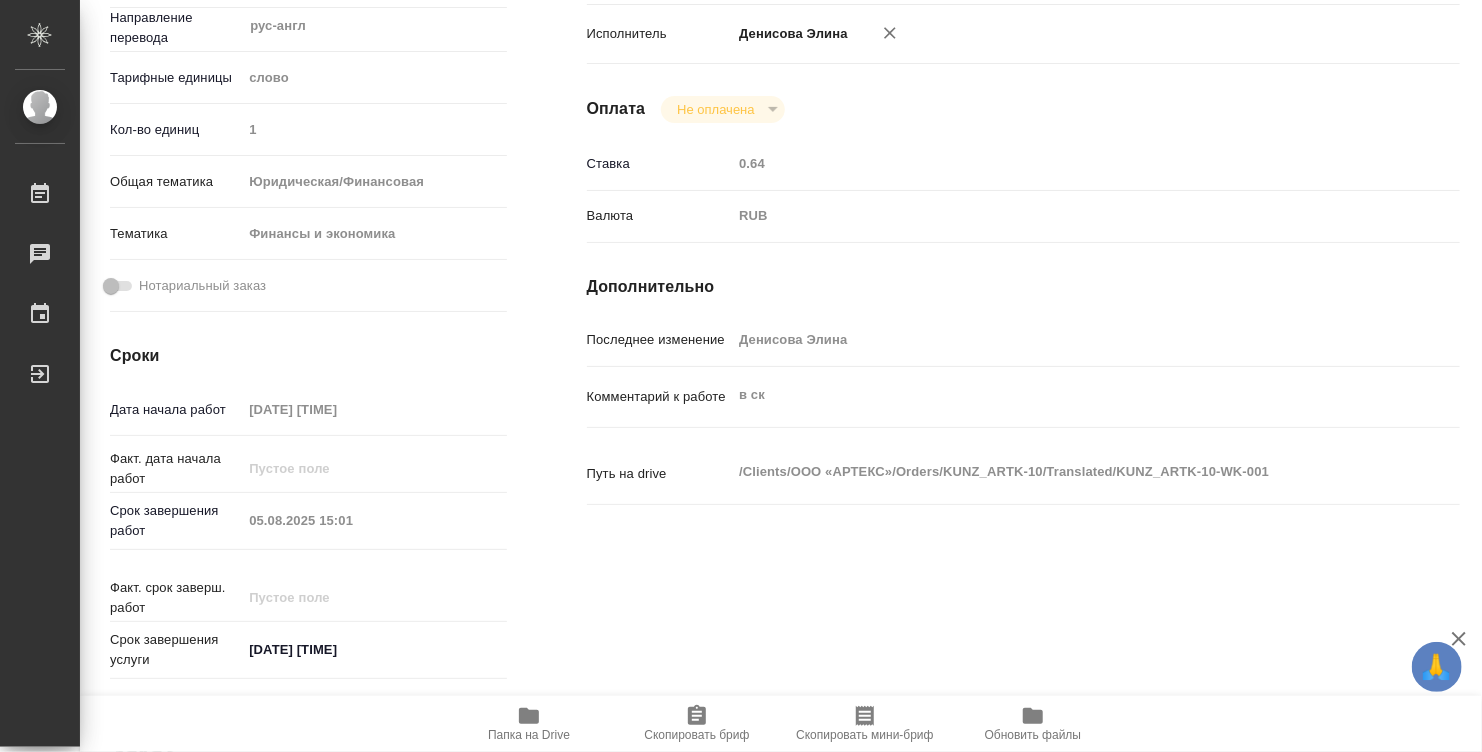 type on "x" 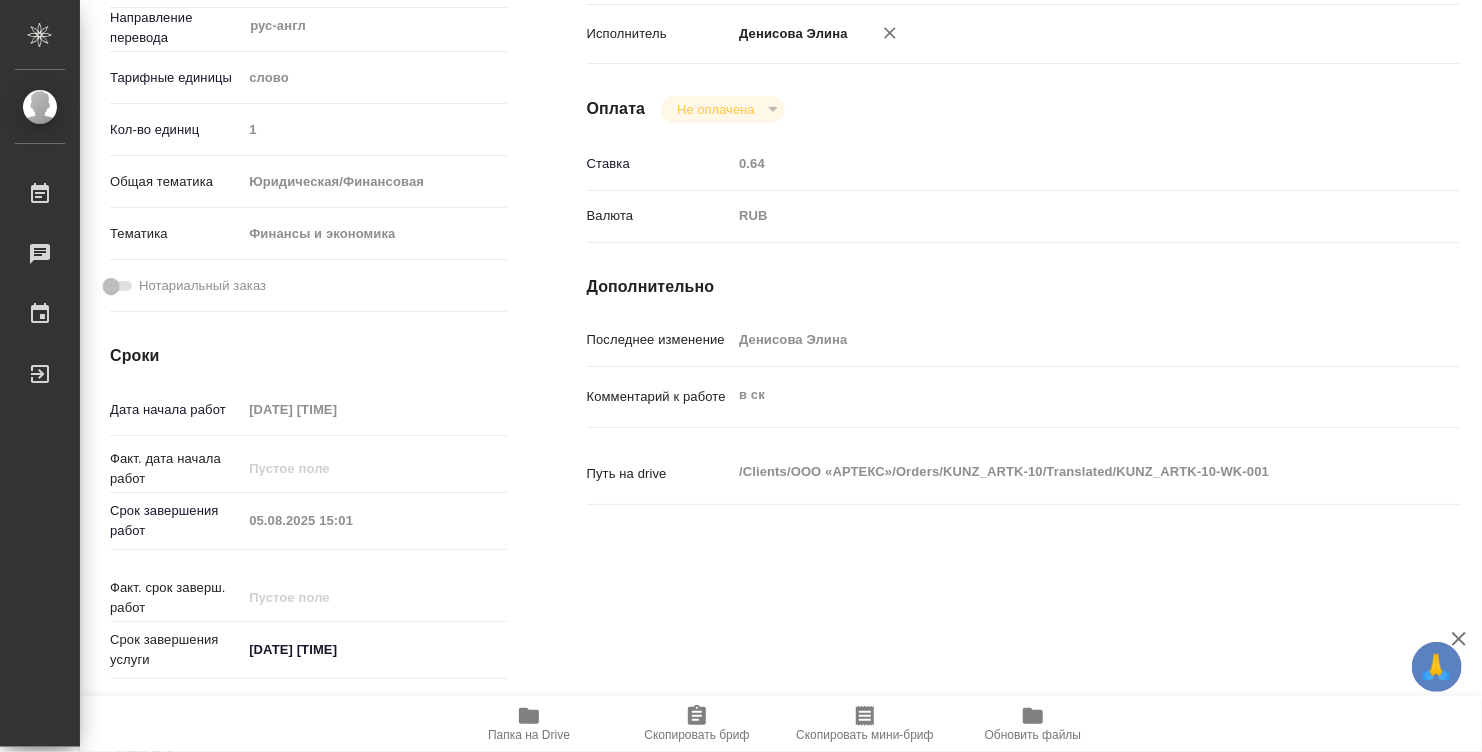 type on "x" 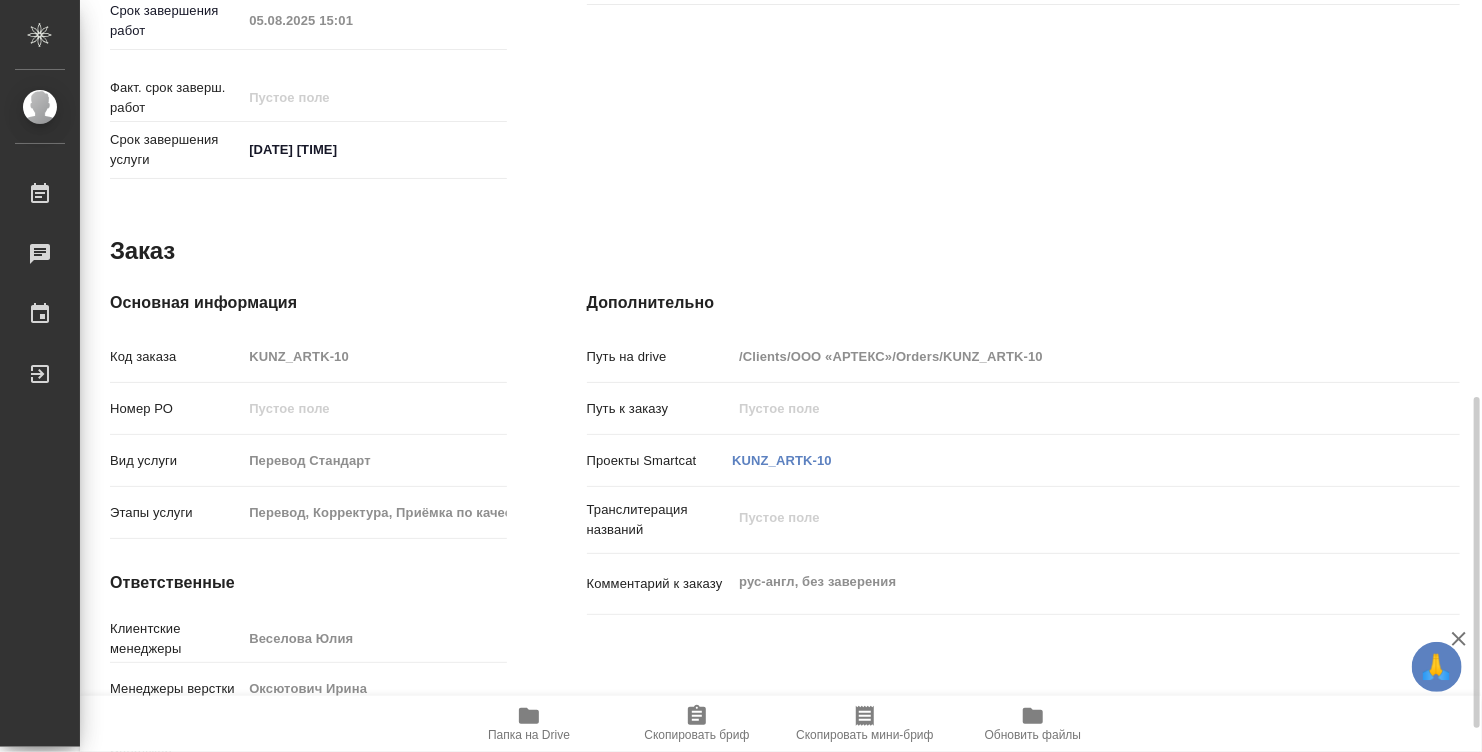 scroll, scrollTop: 954, scrollLeft: 0, axis: vertical 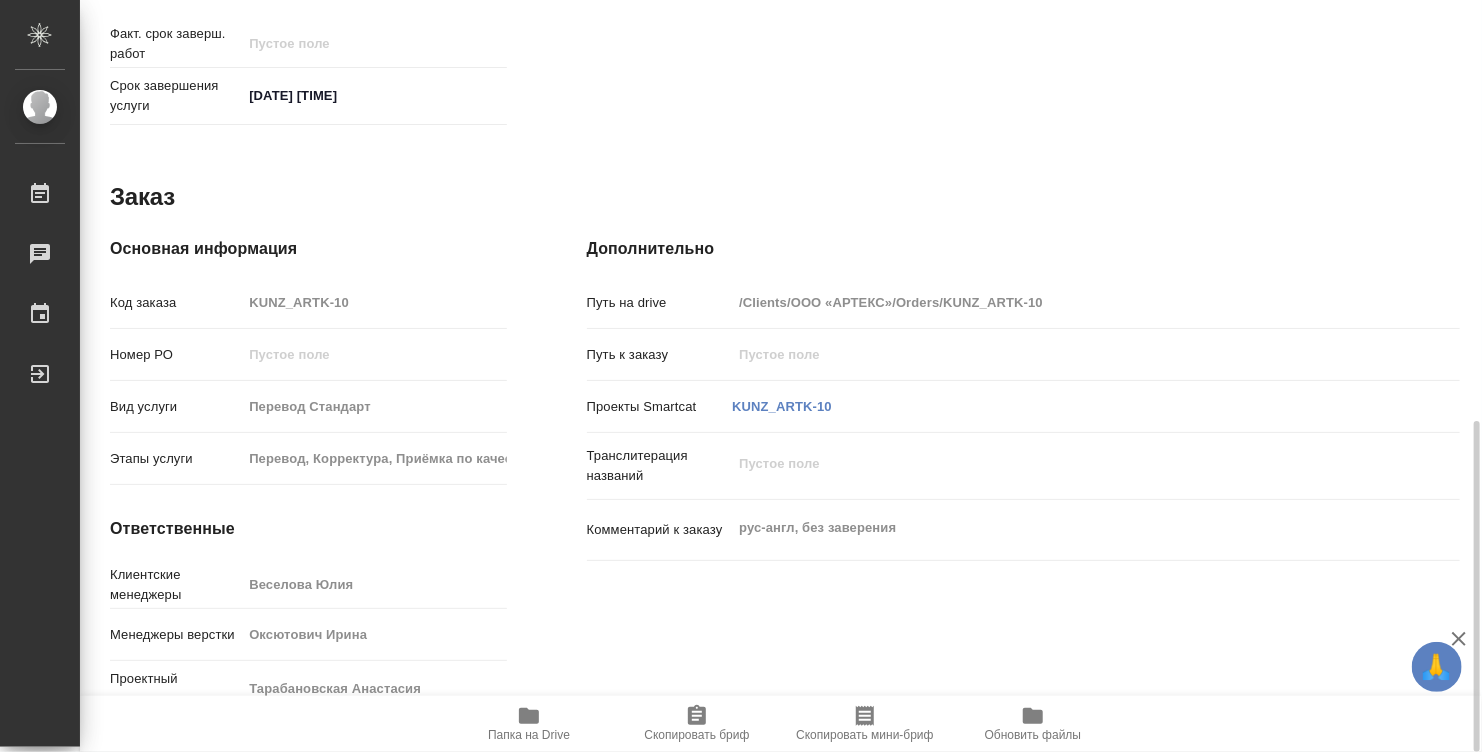 type on "x" 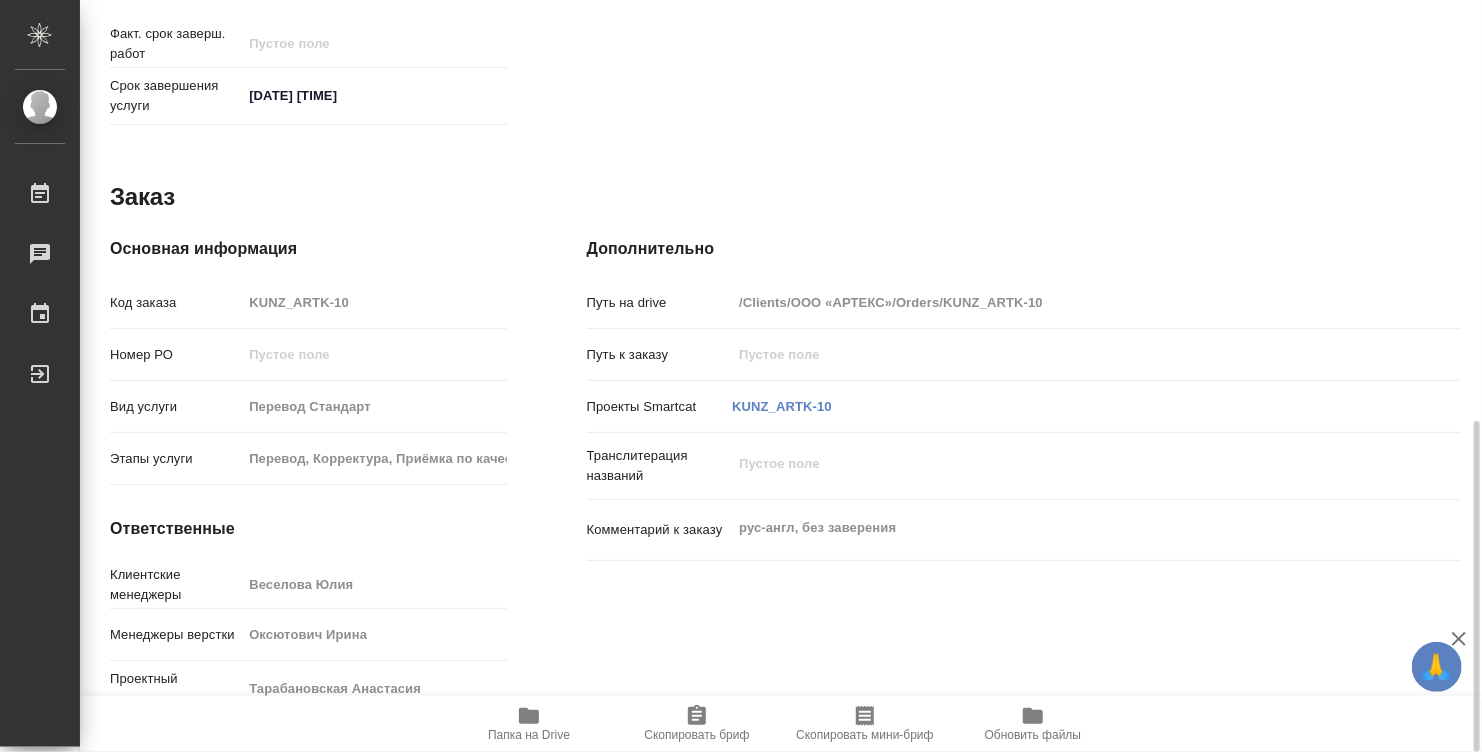 type on "x" 